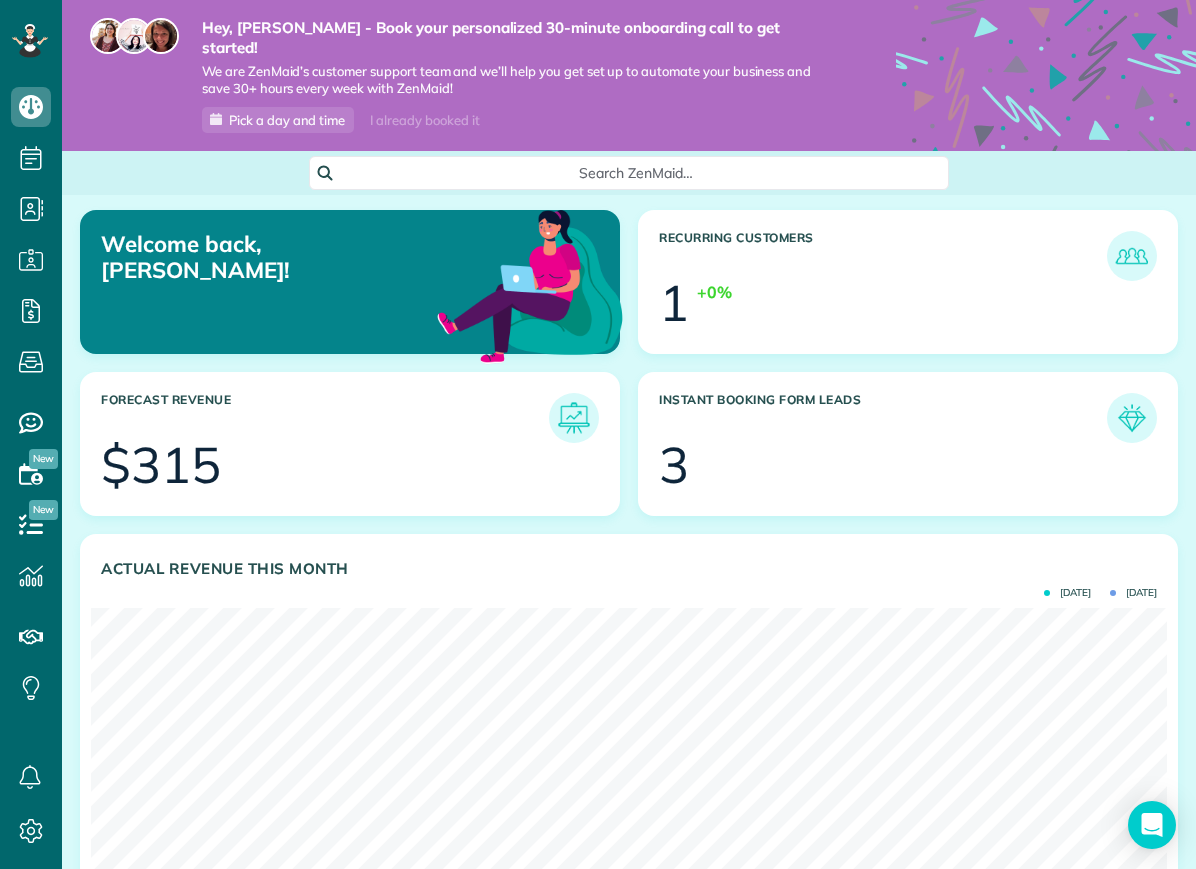 scroll, scrollTop: 0, scrollLeft: 0, axis: both 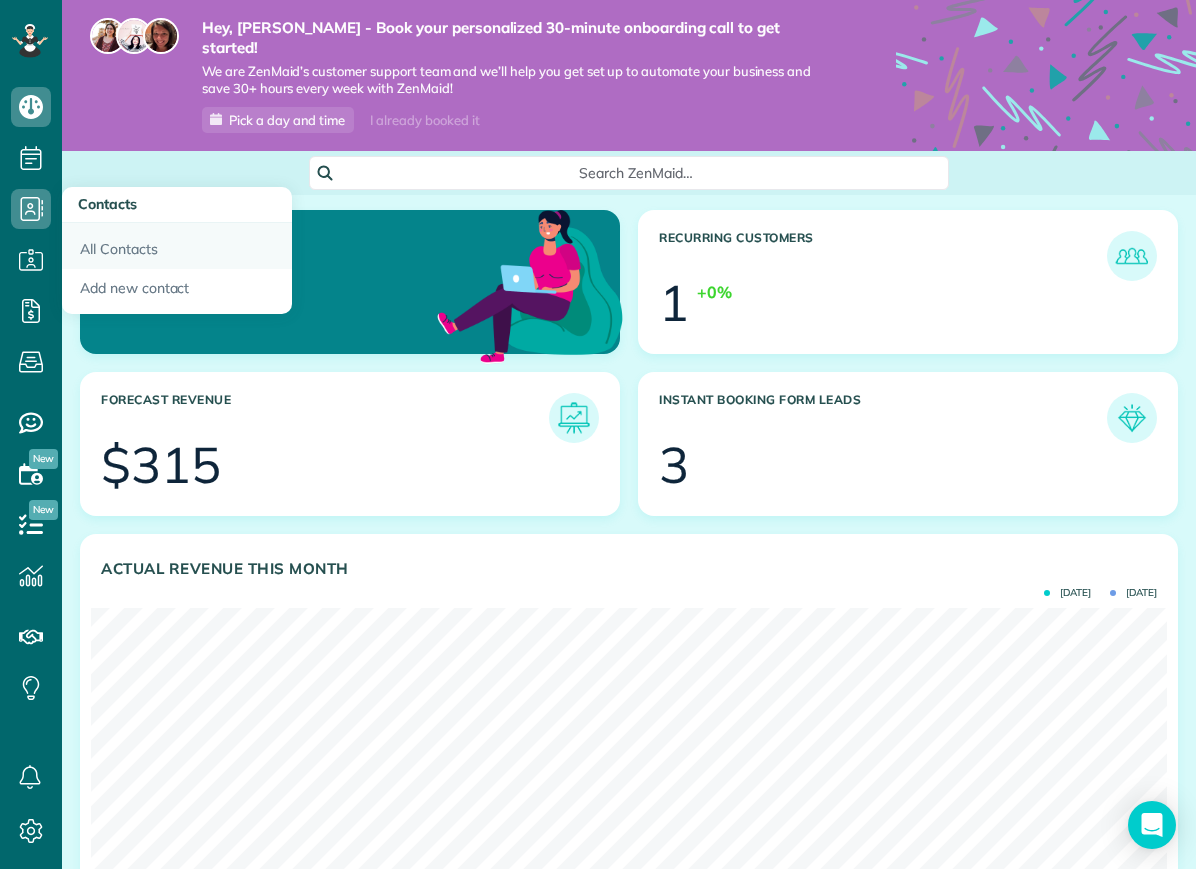 click on "All Contacts" at bounding box center (177, 246) 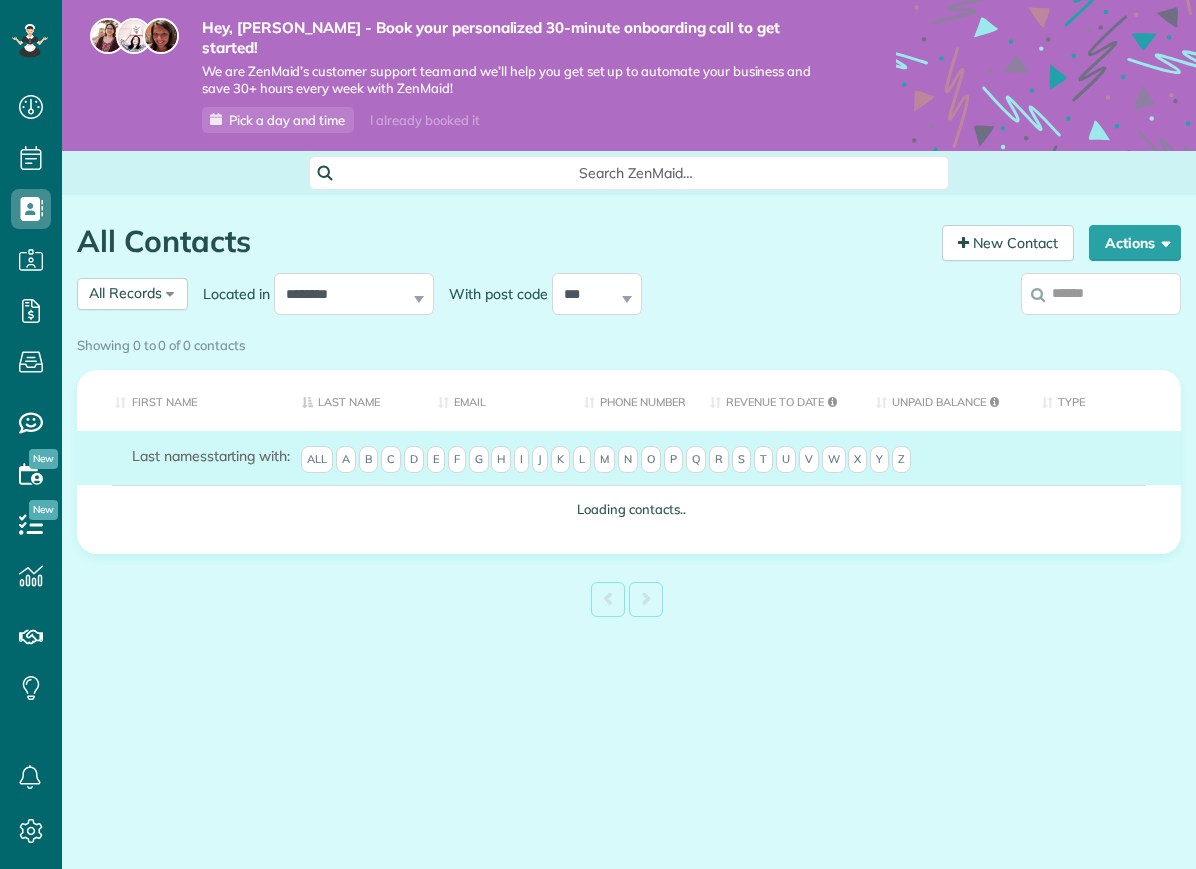 scroll, scrollTop: 0, scrollLeft: 0, axis: both 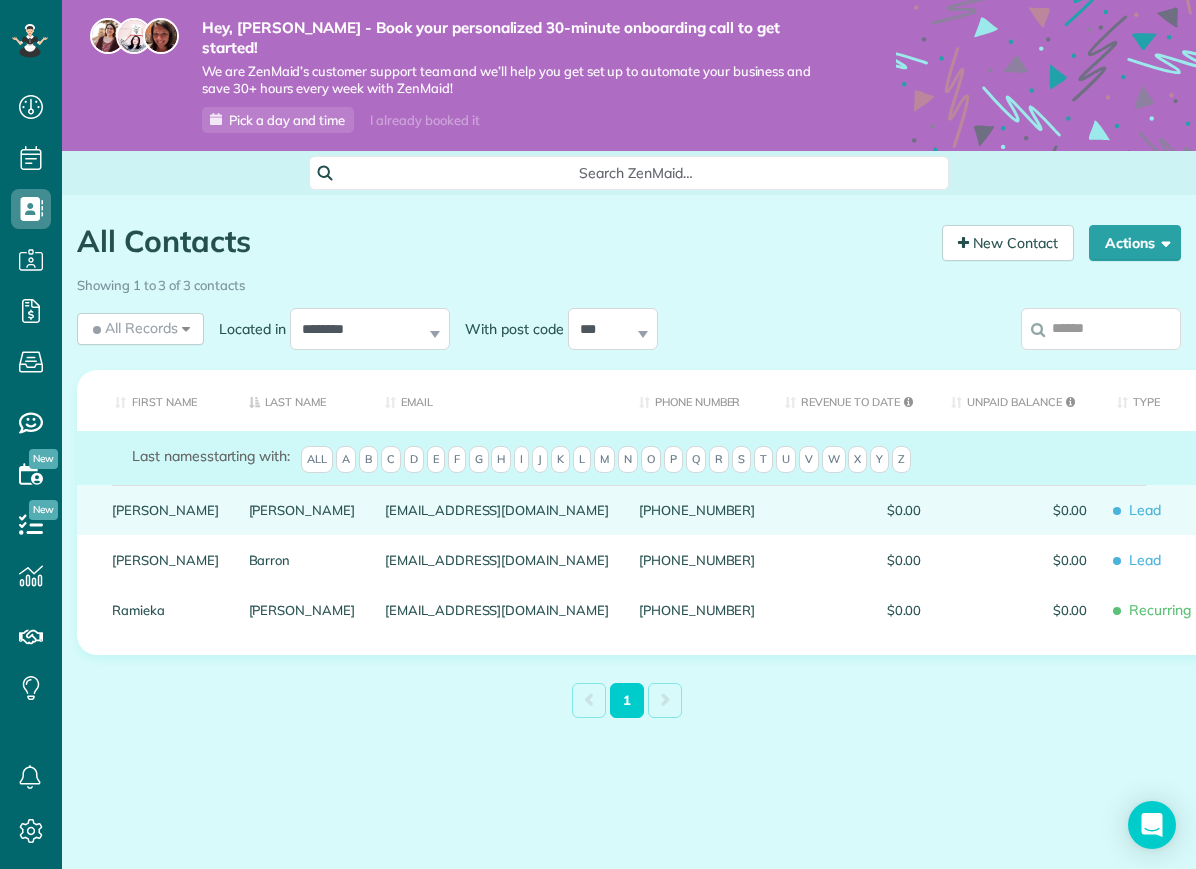 click on "[PERSON_NAME]" at bounding box center [165, 510] 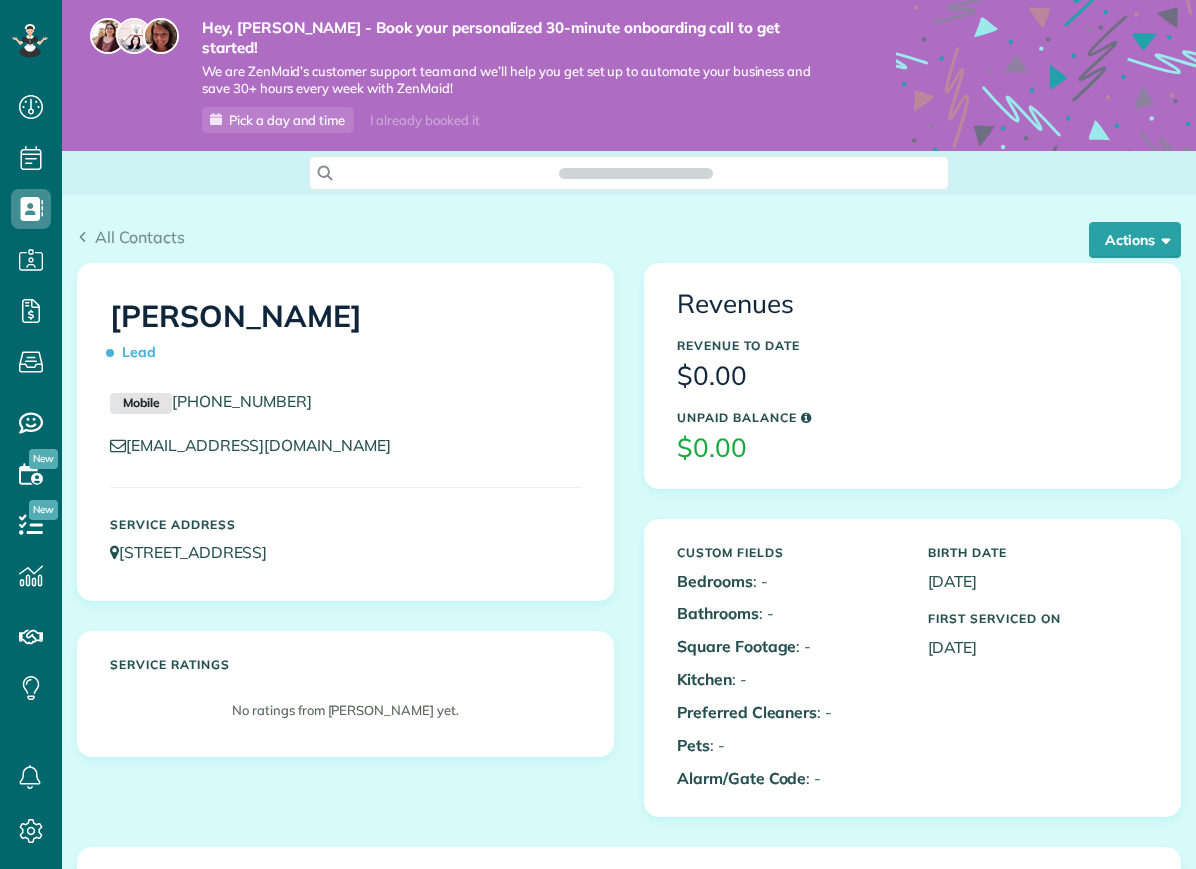 scroll, scrollTop: 0, scrollLeft: 0, axis: both 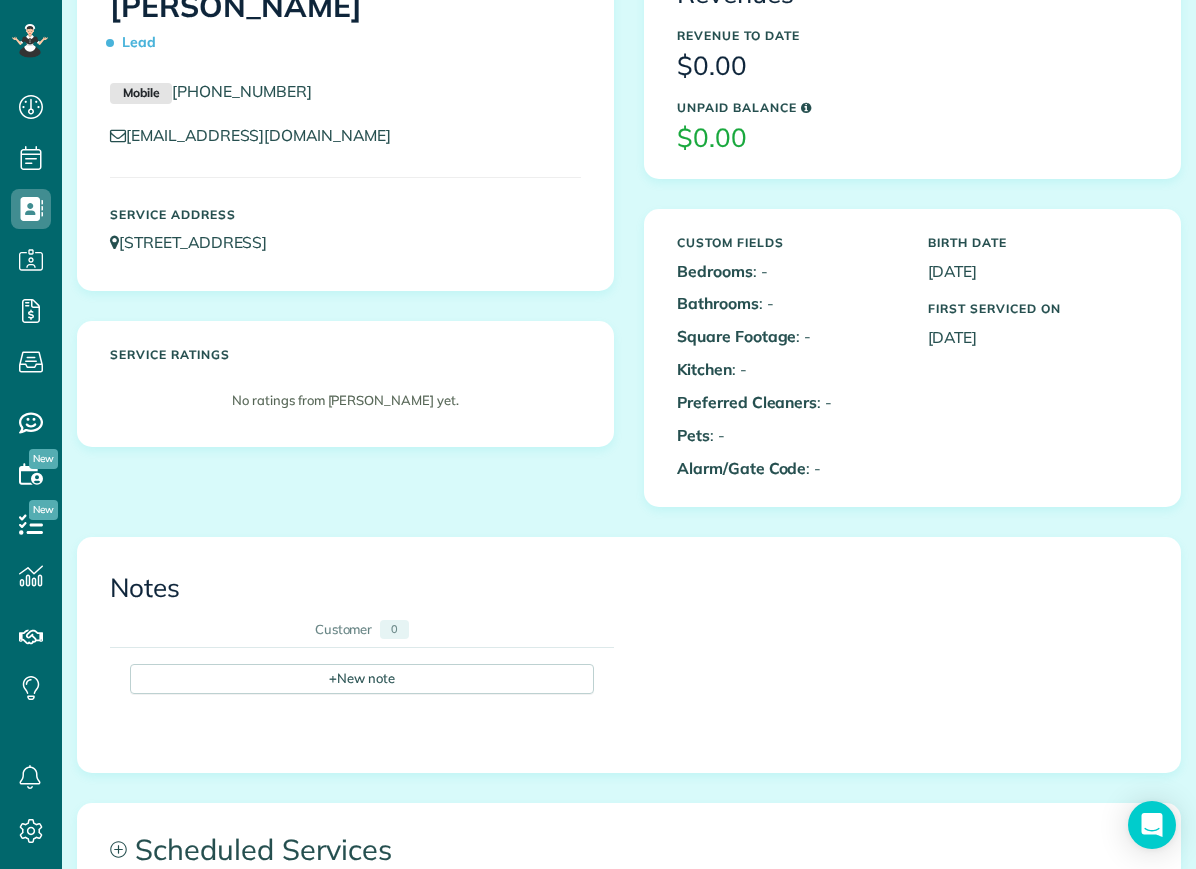 drag, startPoint x: 3, startPoint y: 285, endPoint x: 892, endPoint y: 91, distance: 909.92145 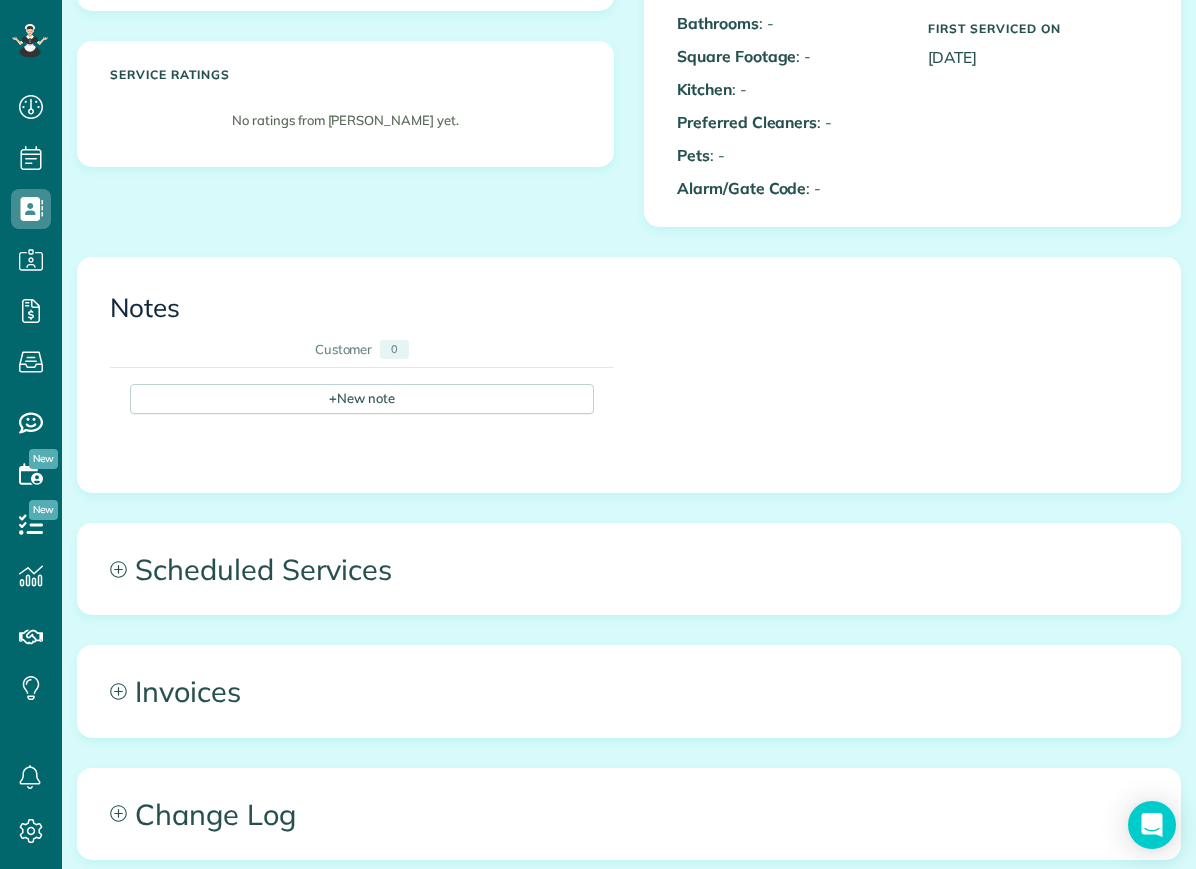 scroll, scrollTop: 676, scrollLeft: 0, axis: vertical 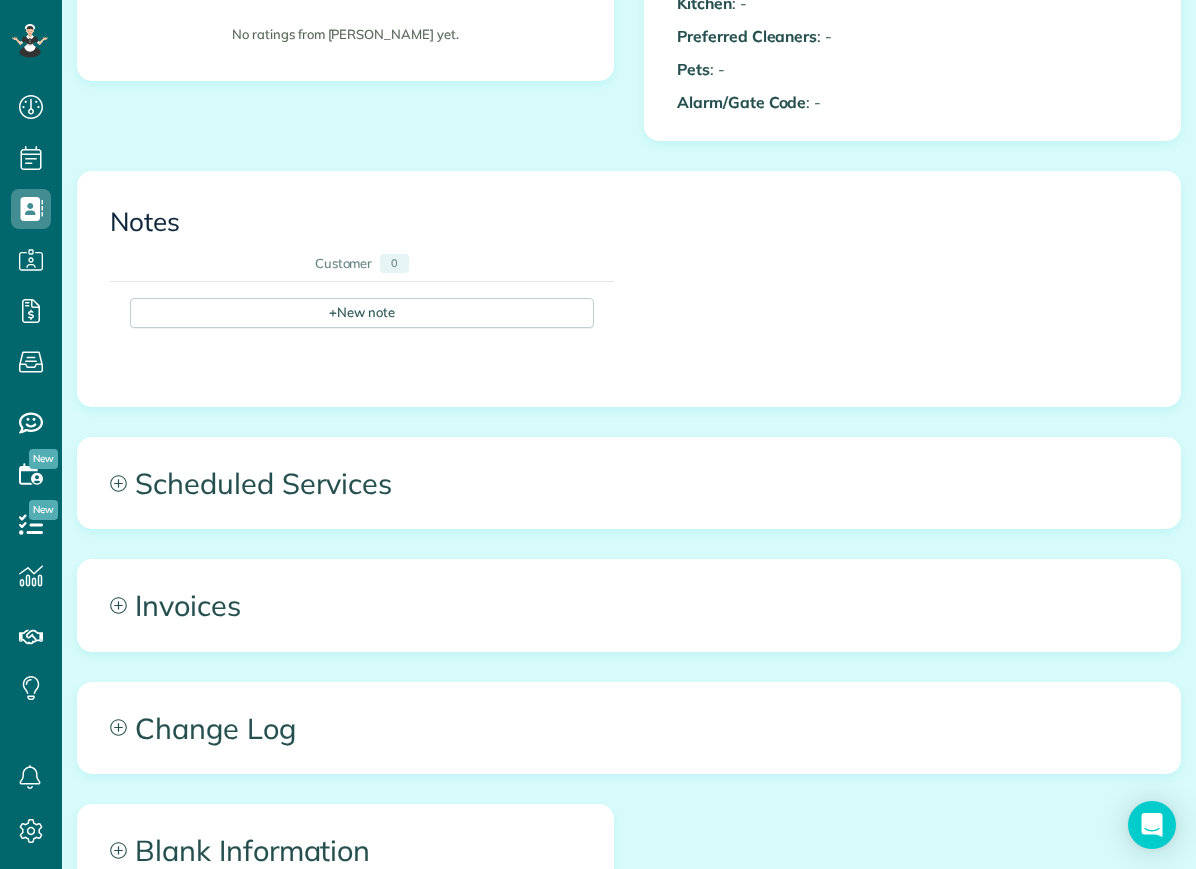 click on "Scheduled Services" at bounding box center [629, 483] 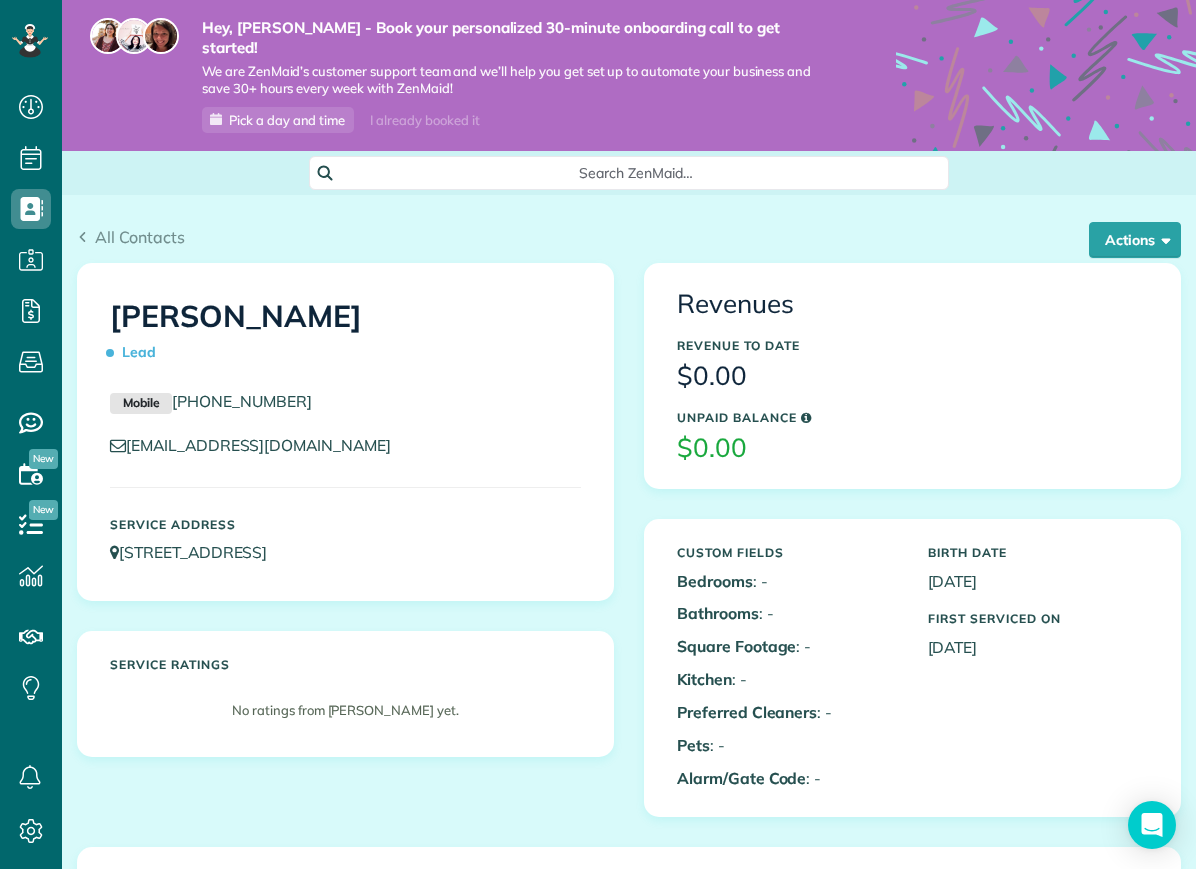 scroll, scrollTop: 0, scrollLeft: 0, axis: both 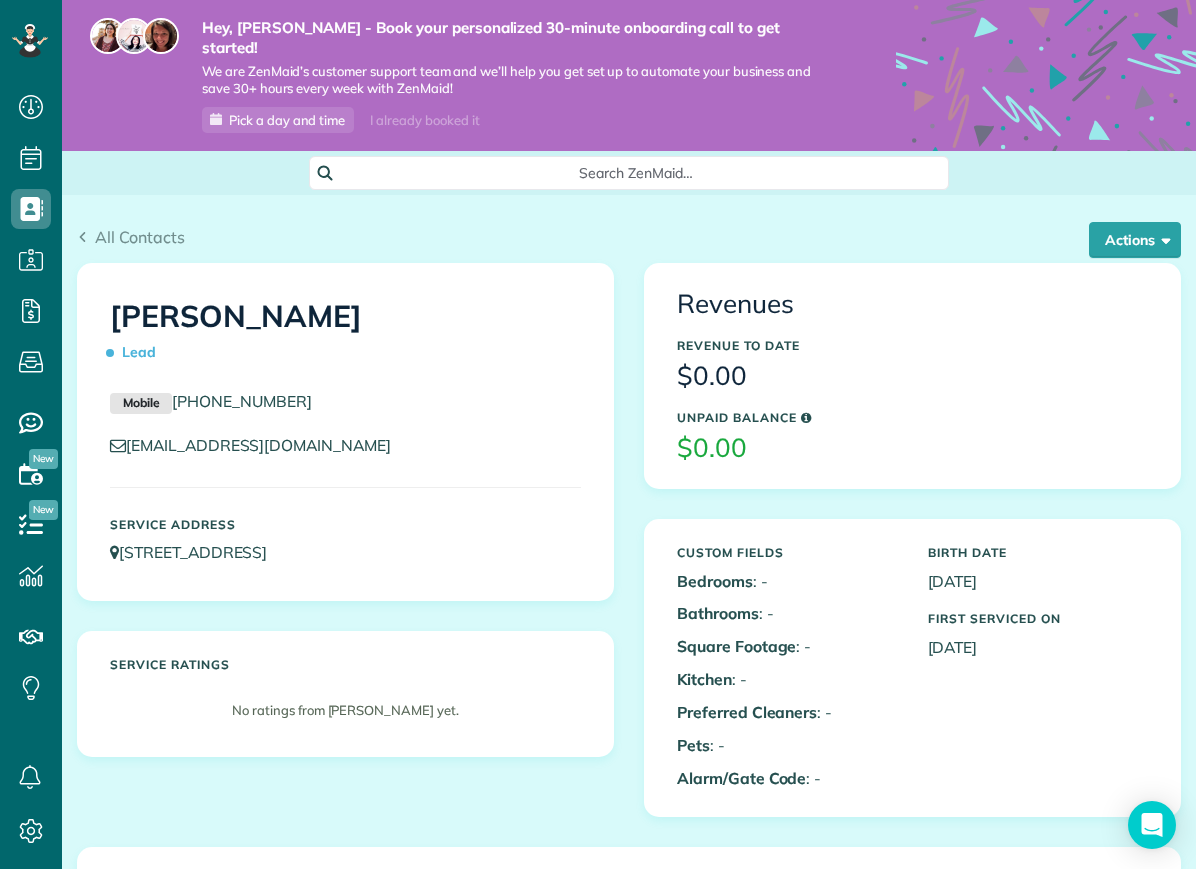drag, startPoint x: 4, startPoint y: 412, endPoint x: 943, endPoint y: 299, distance: 945.77484 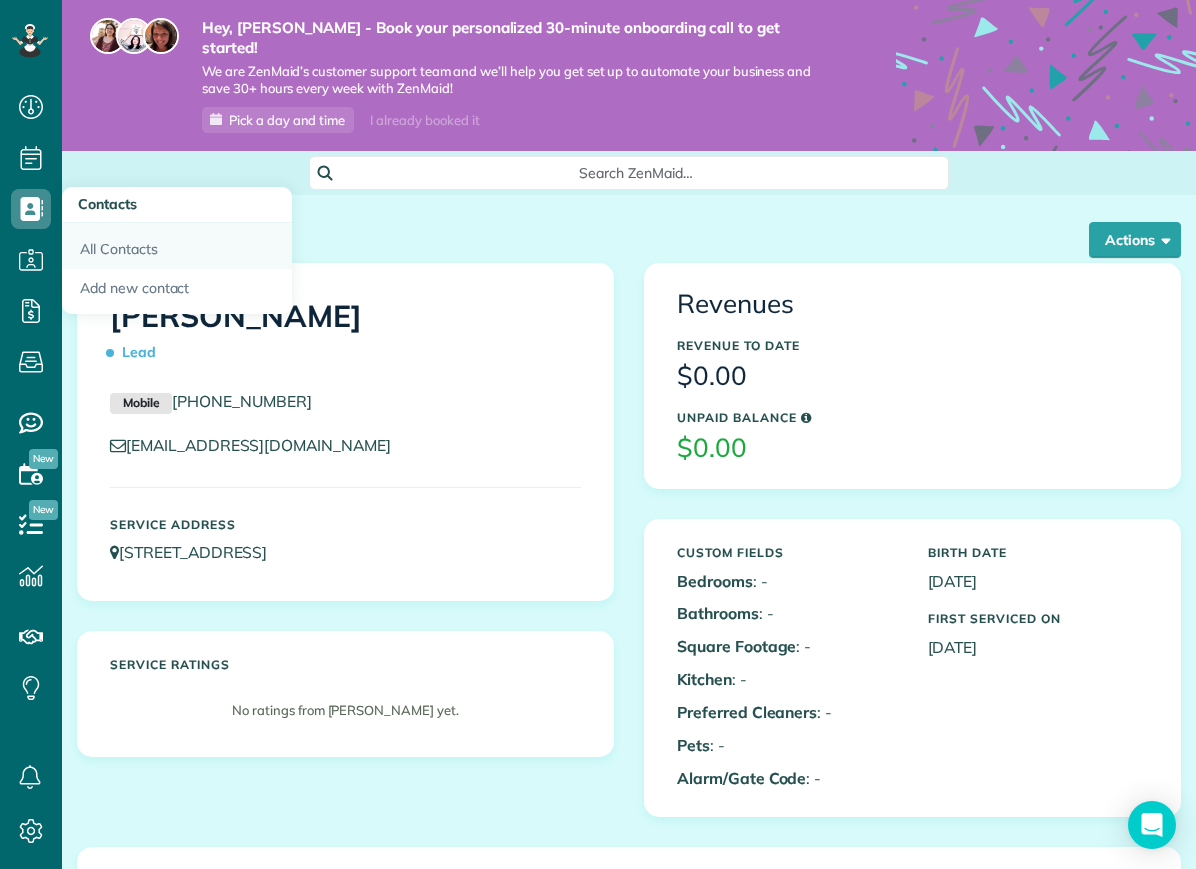 click on "All Contacts" at bounding box center [177, 246] 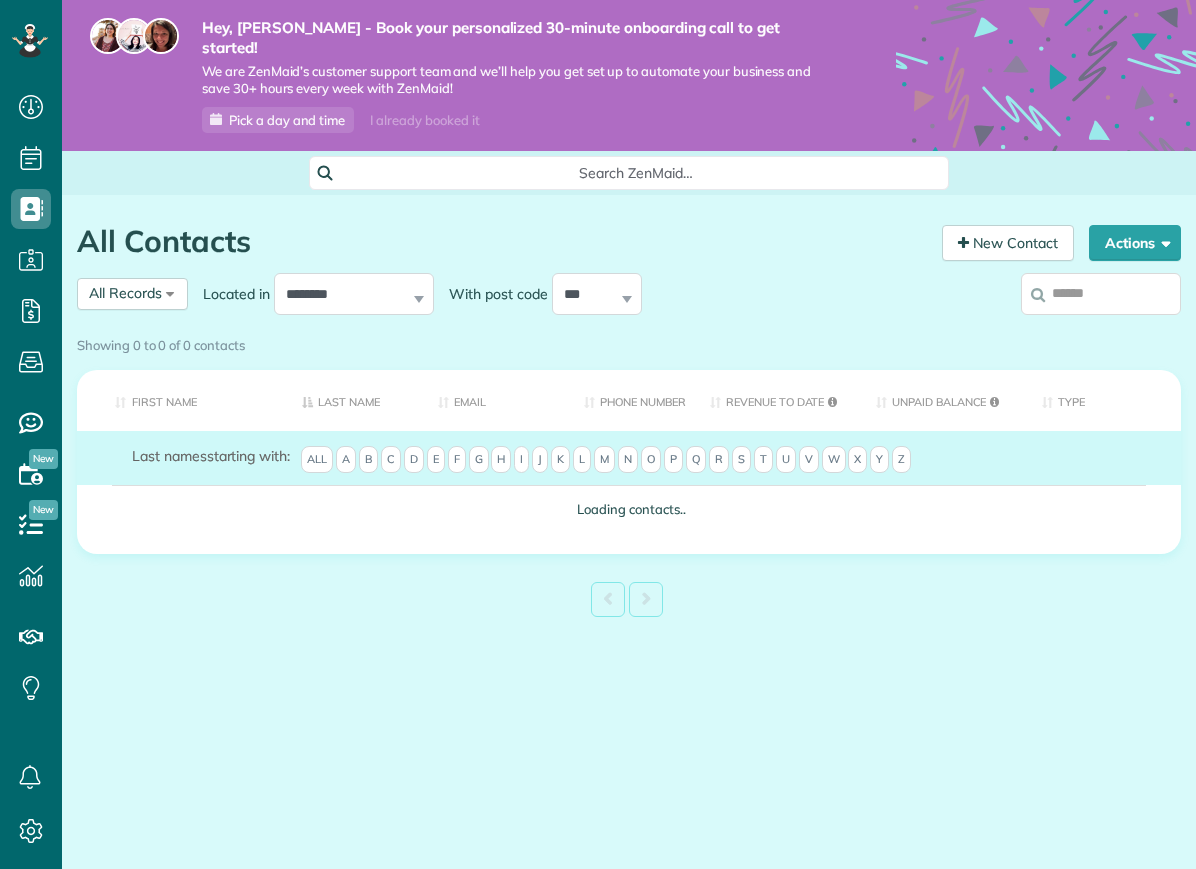 scroll, scrollTop: 0, scrollLeft: 0, axis: both 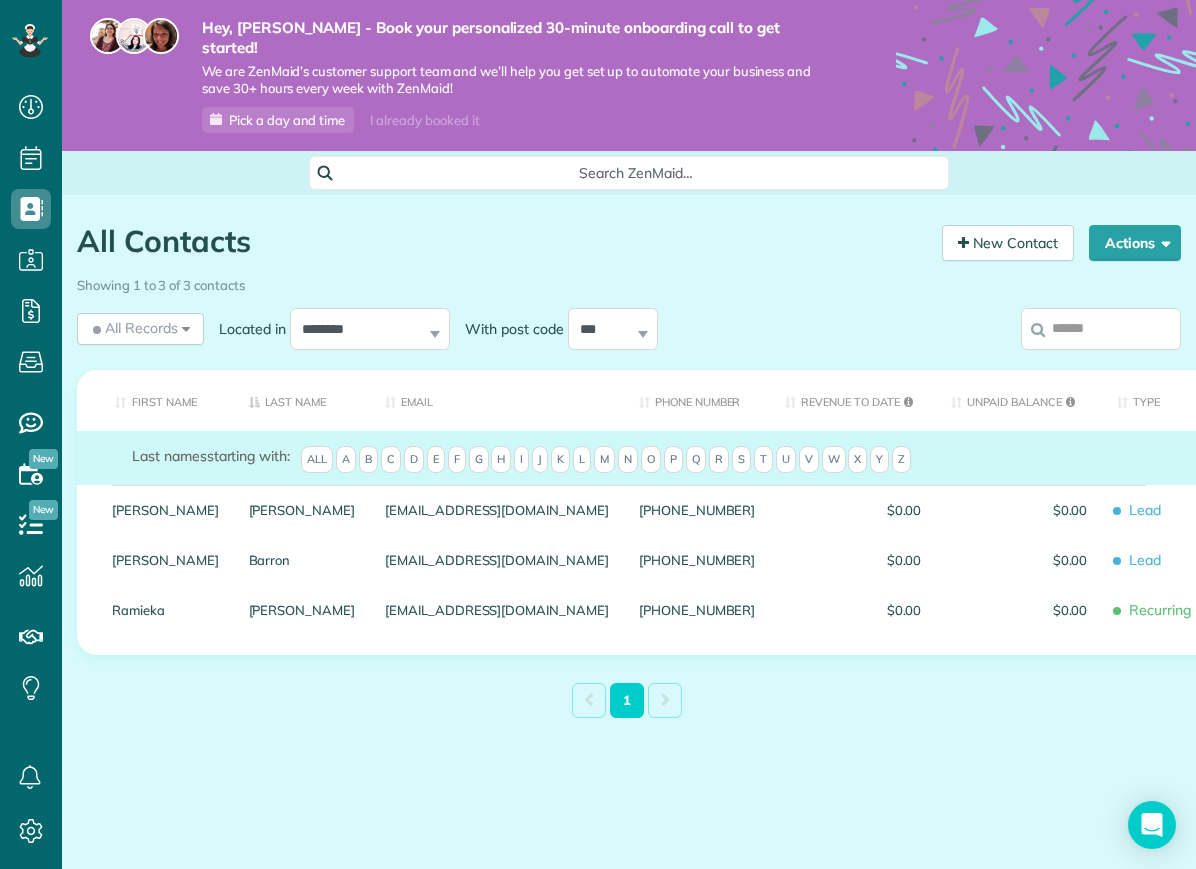 drag, startPoint x: 1, startPoint y: 444, endPoint x: 856, endPoint y: 286, distance: 869.47626 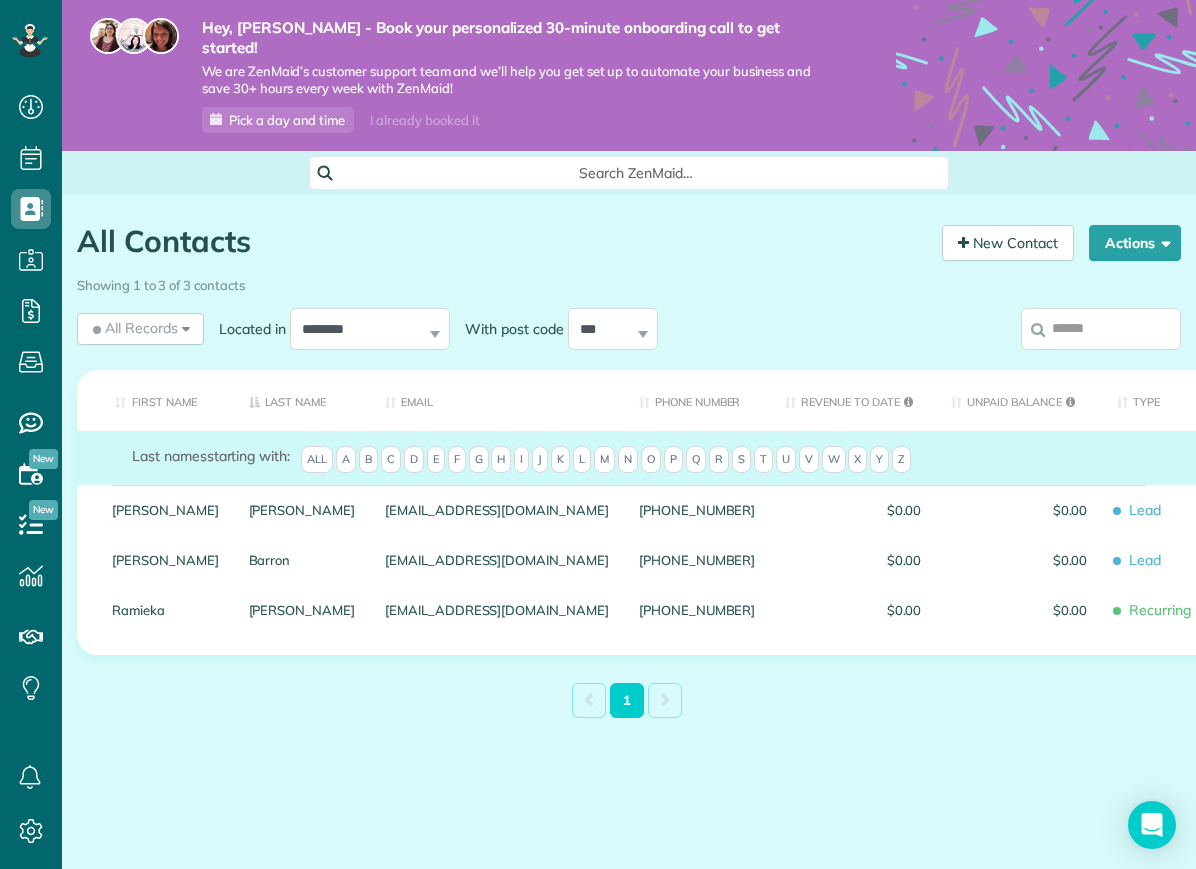 click on "Dashboard
Scheduling
Calendar View
List View
Dispatch View - Weekly scheduling (Beta)" at bounding box center (598, 434) 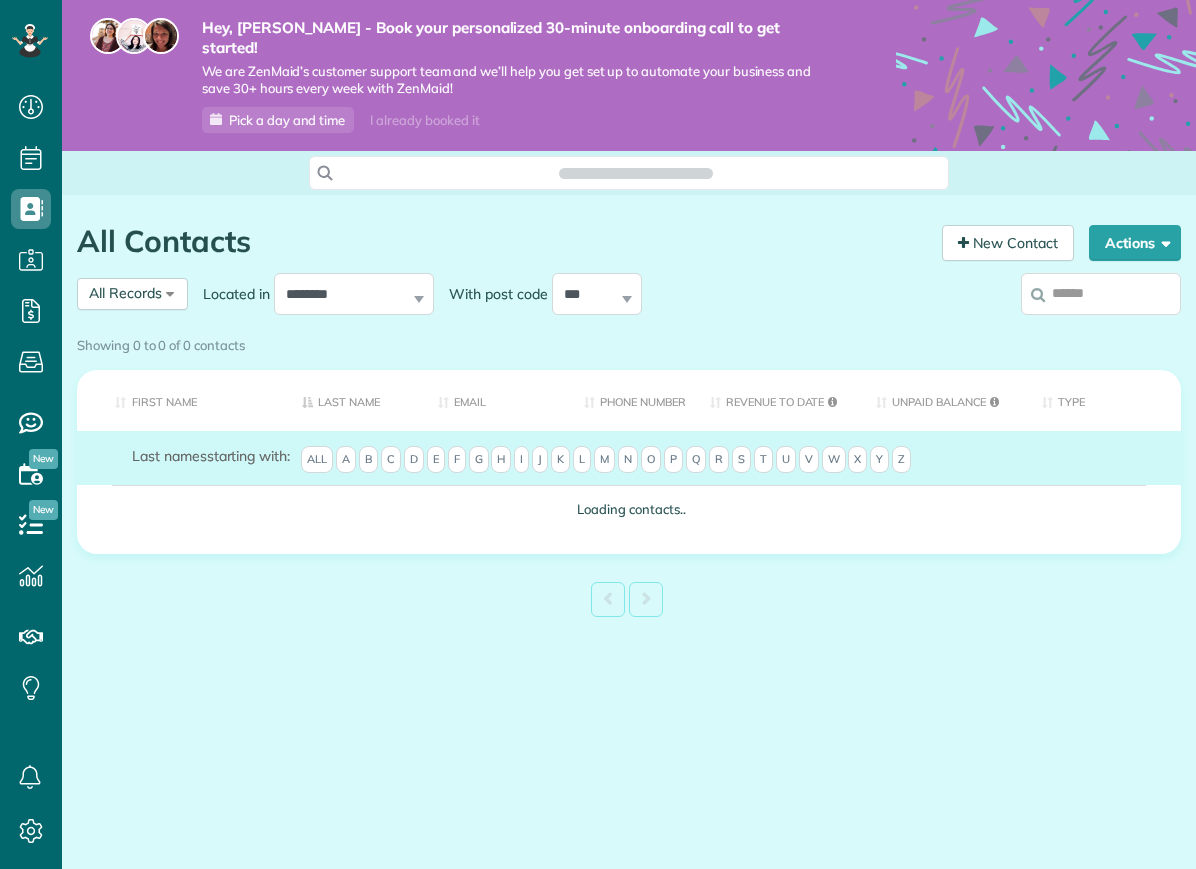 scroll, scrollTop: 0, scrollLeft: 0, axis: both 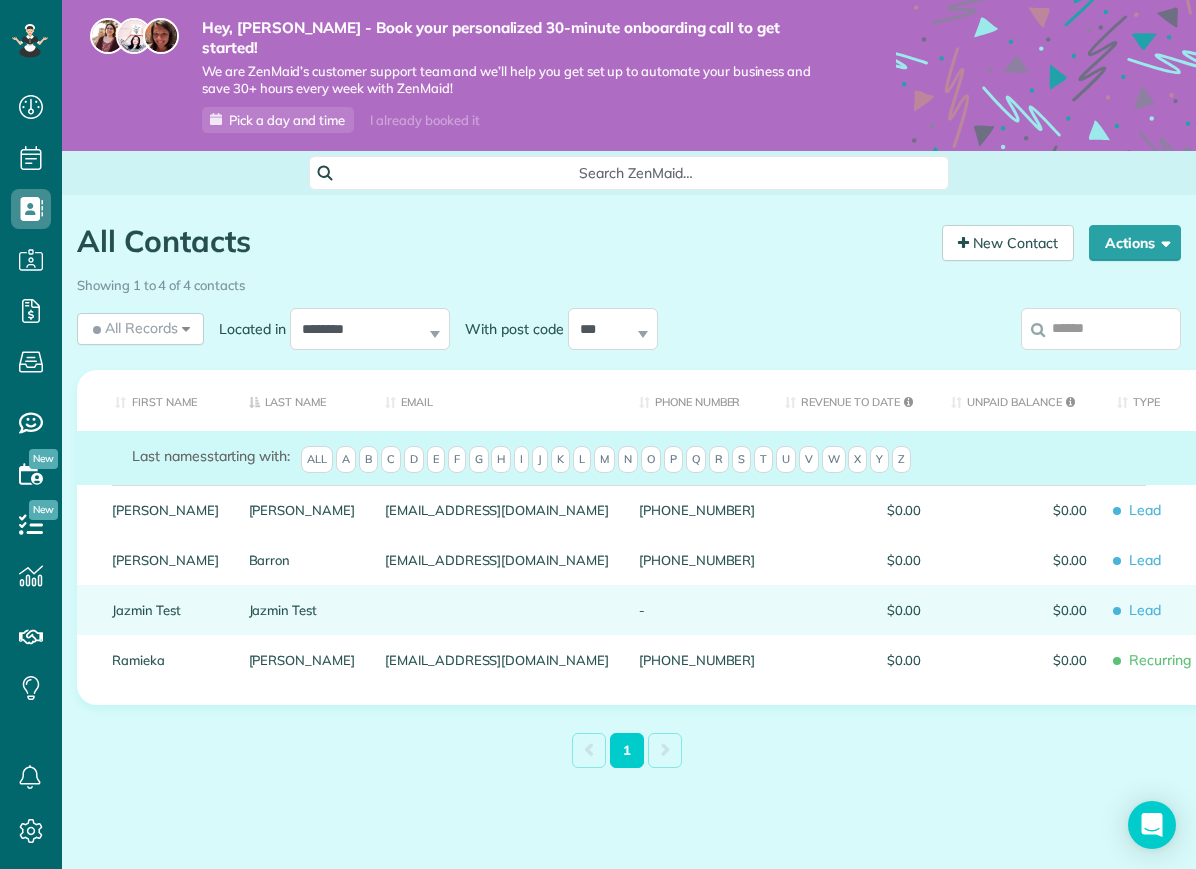 click on "Jazmin Test" at bounding box center (302, 610) 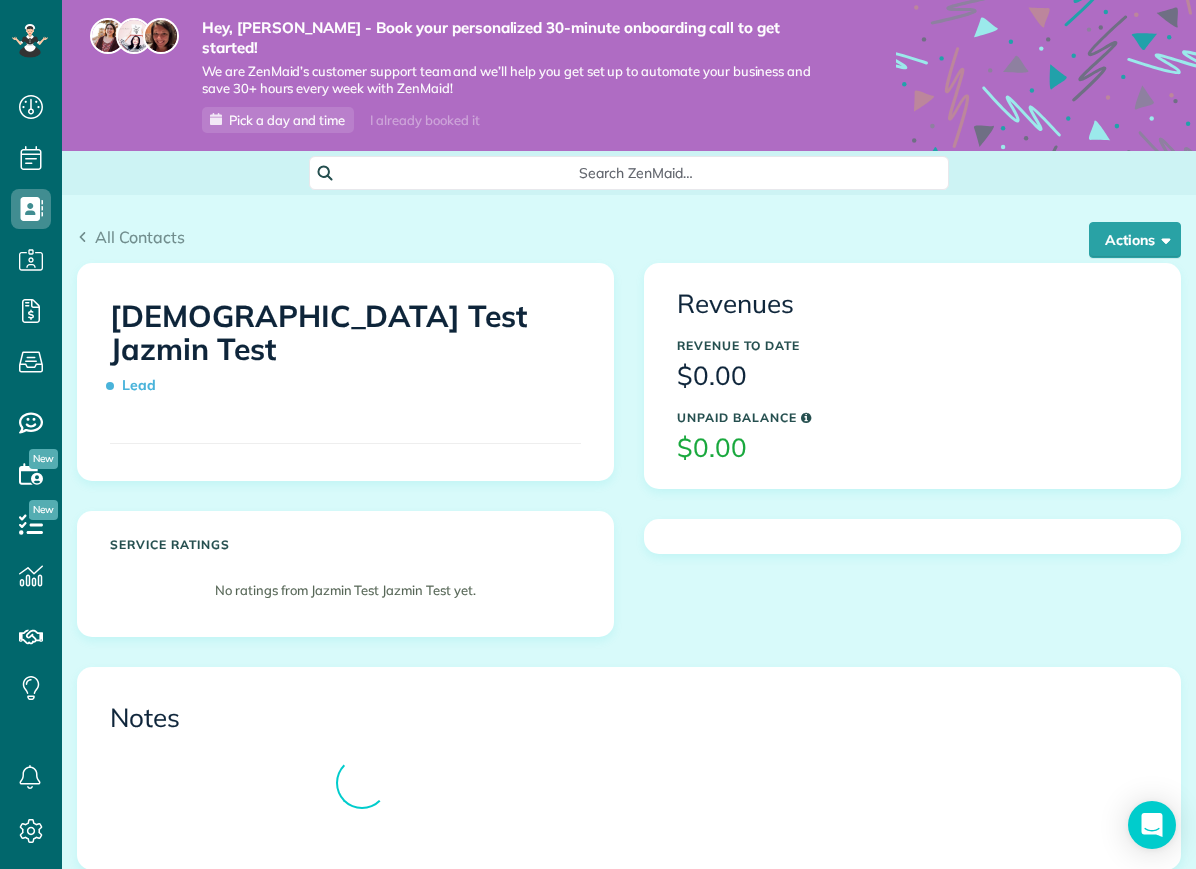 scroll, scrollTop: 0, scrollLeft: 0, axis: both 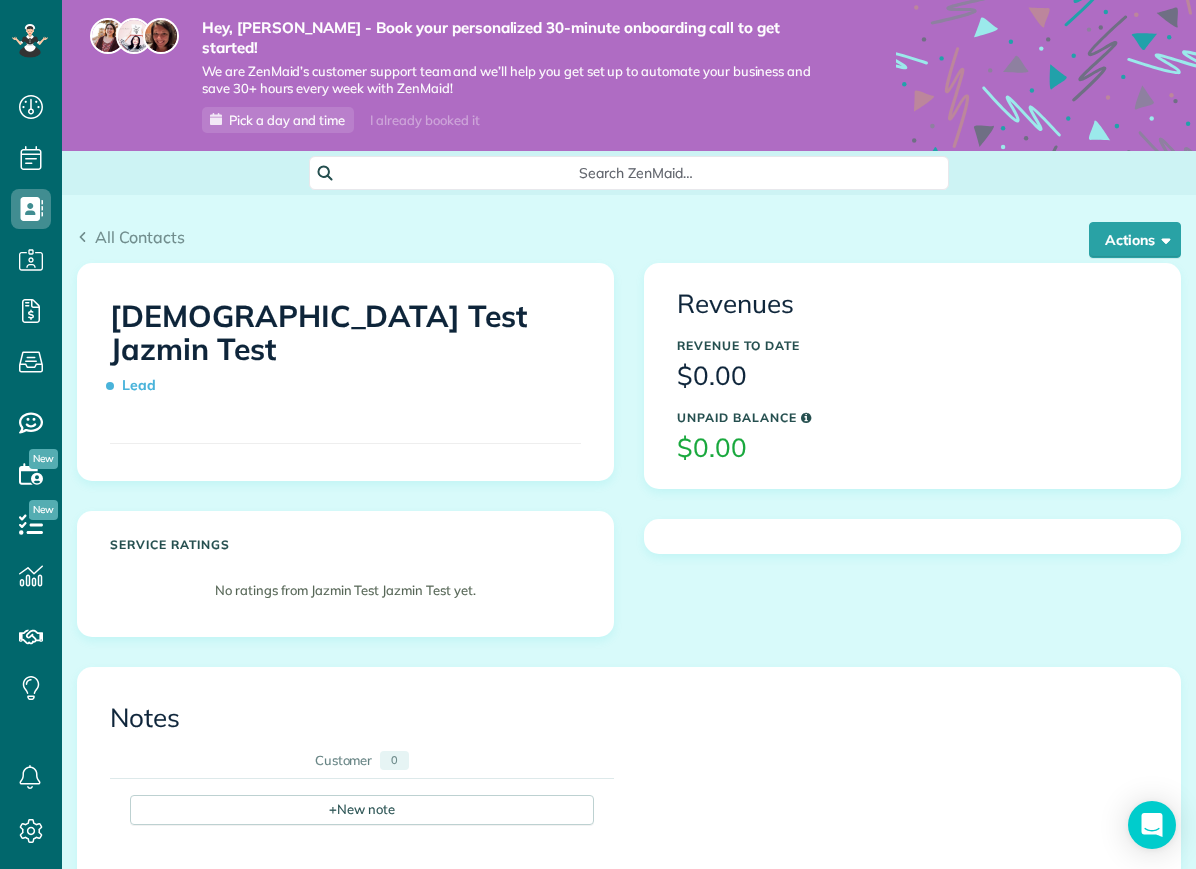 drag, startPoint x: 11, startPoint y: 532, endPoint x: 932, endPoint y: 332, distance: 942.4654 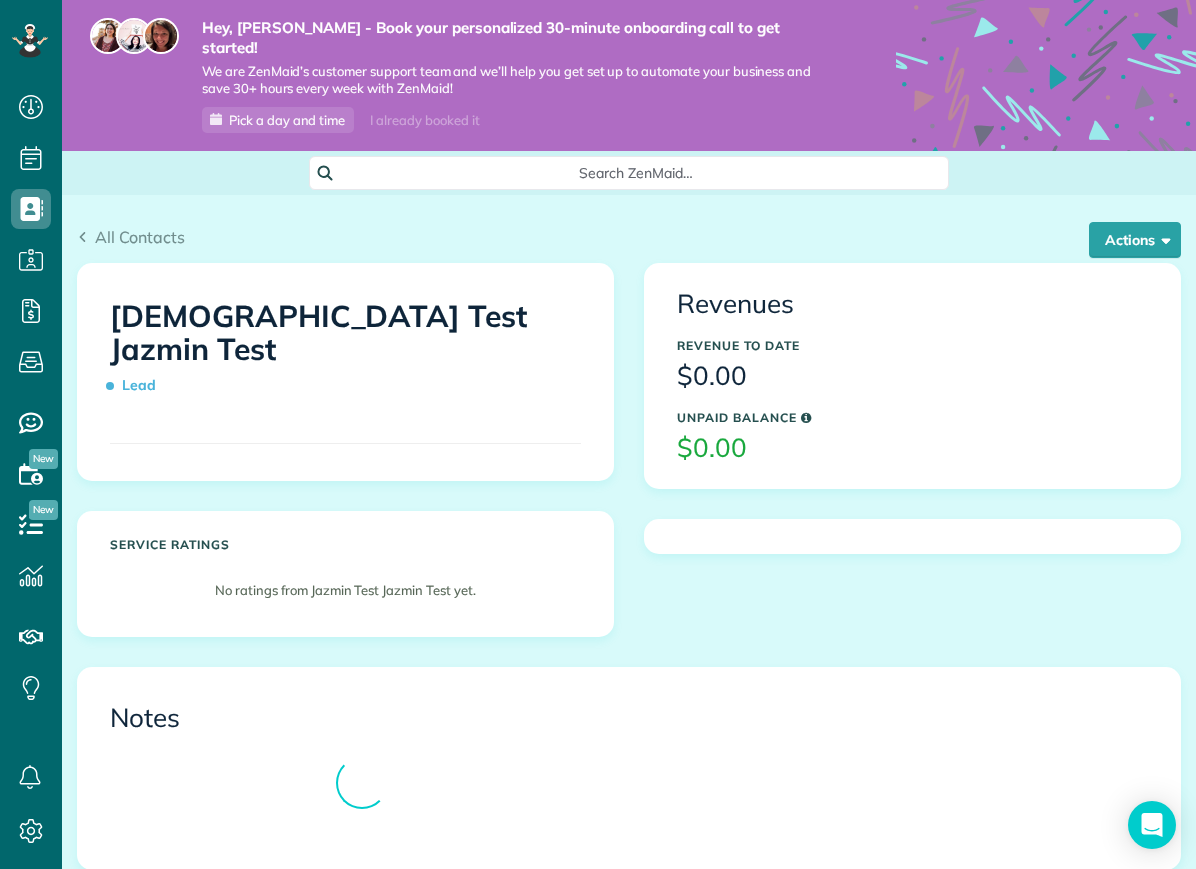 scroll, scrollTop: 0, scrollLeft: 0, axis: both 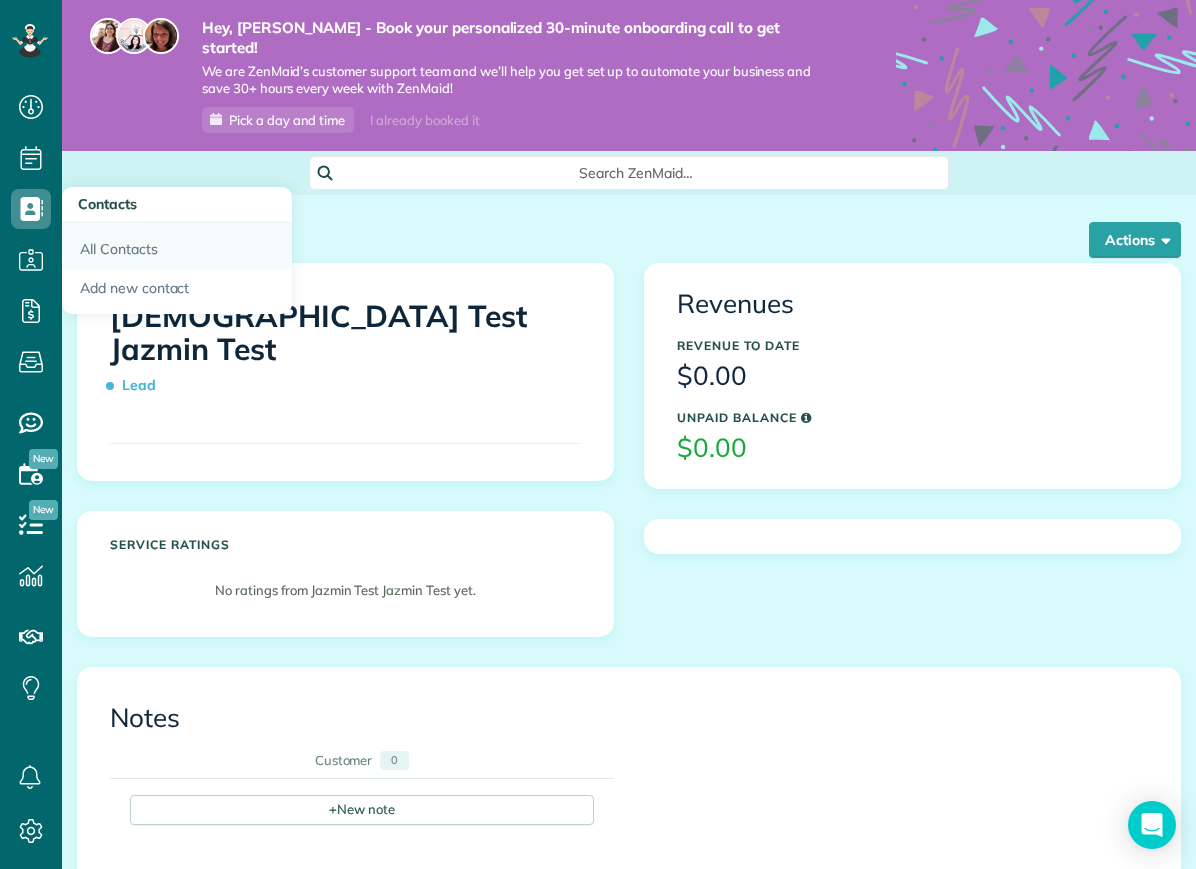 click on "All Contacts" at bounding box center (177, 246) 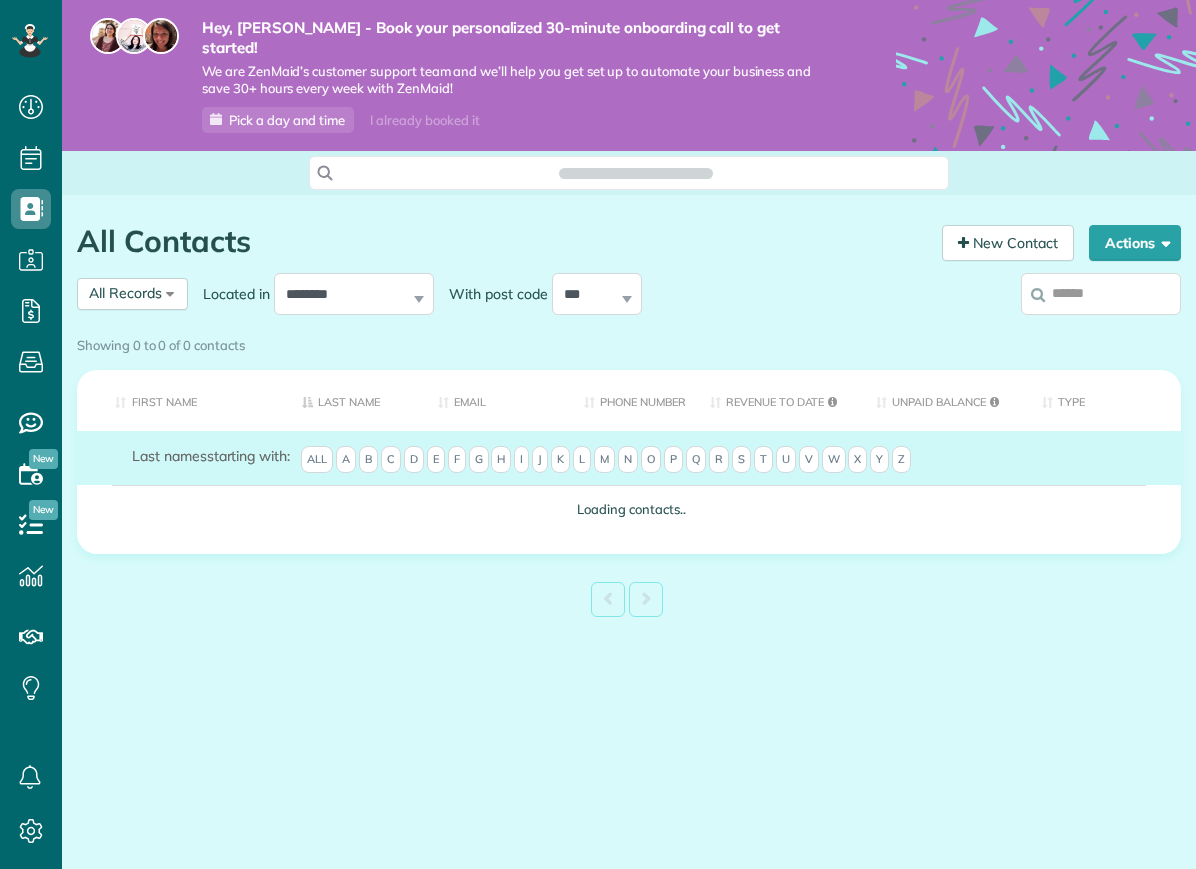 scroll, scrollTop: 0, scrollLeft: 0, axis: both 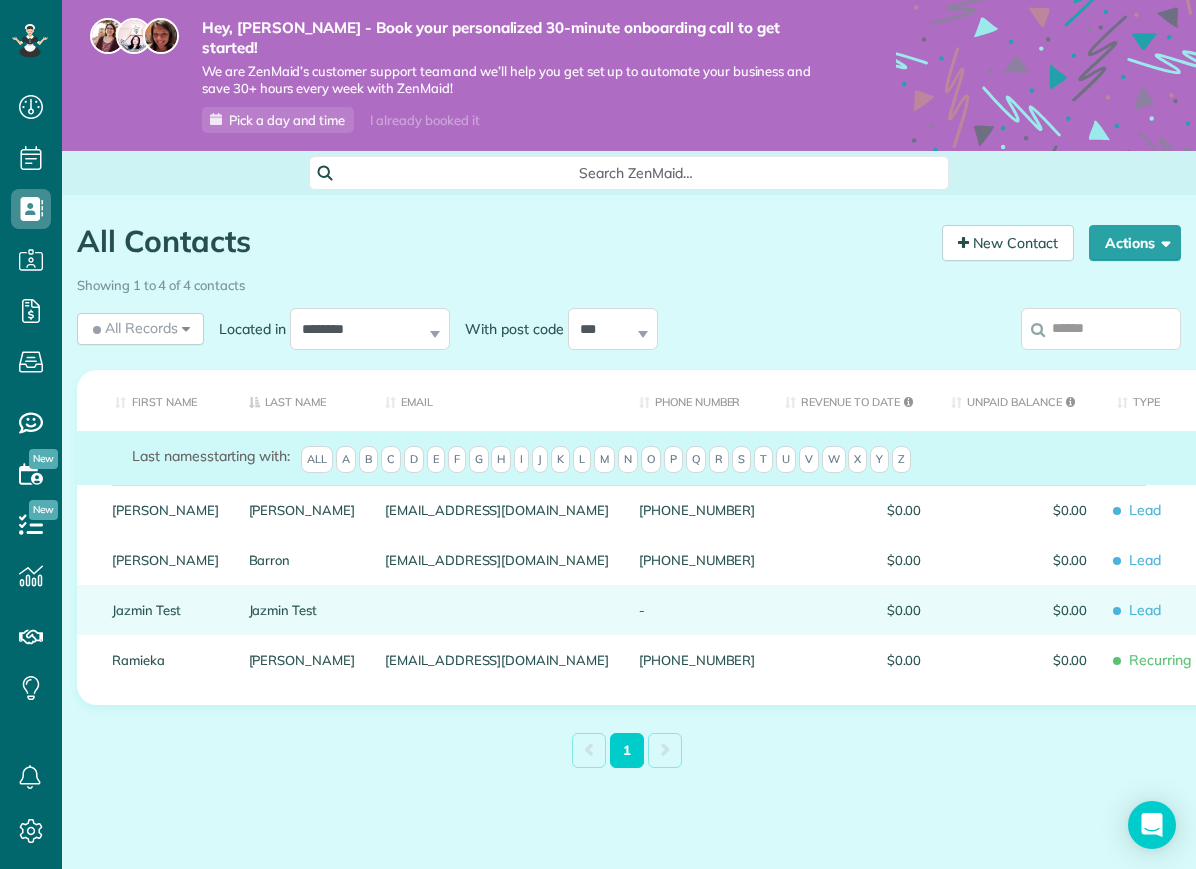click on "Jazmin Test" at bounding box center [302, 610] 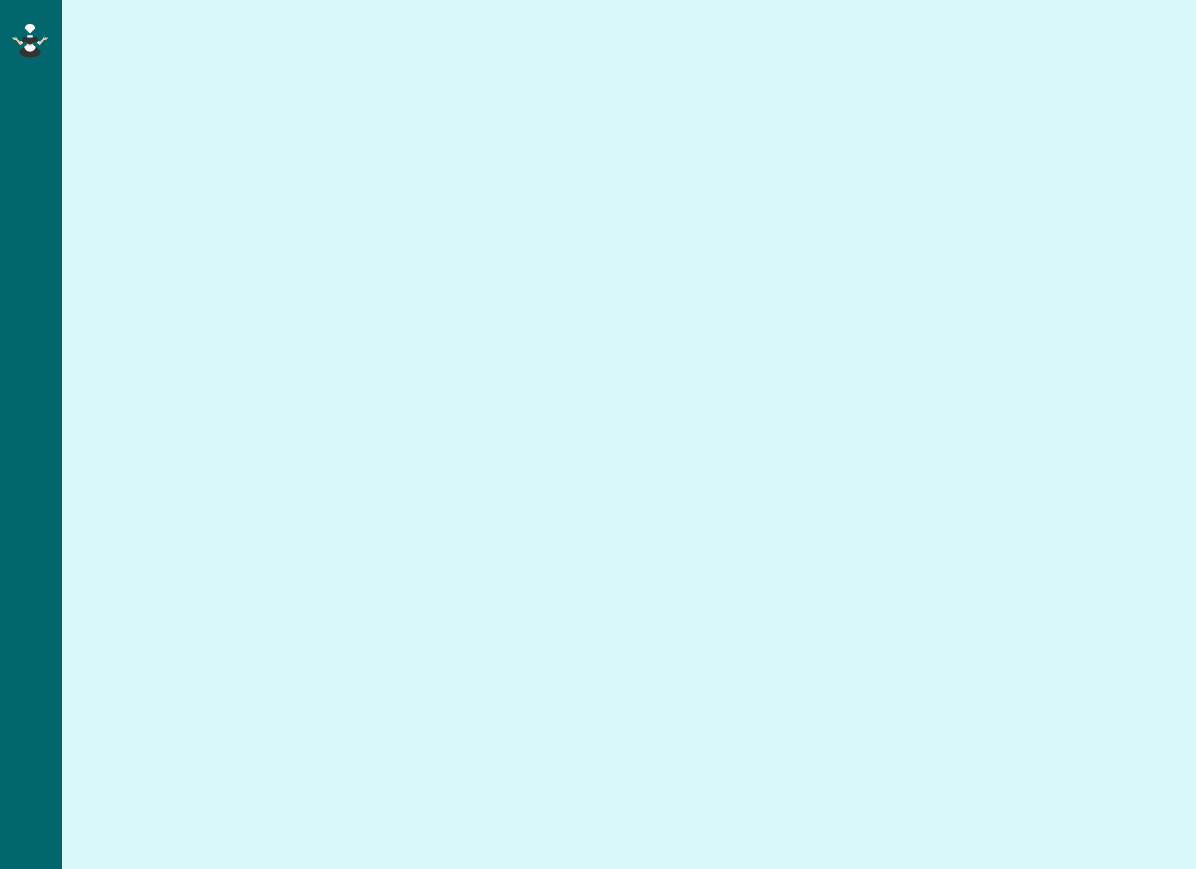 scroll, scrollTop: 0, scrollLeft: 0, axis: both 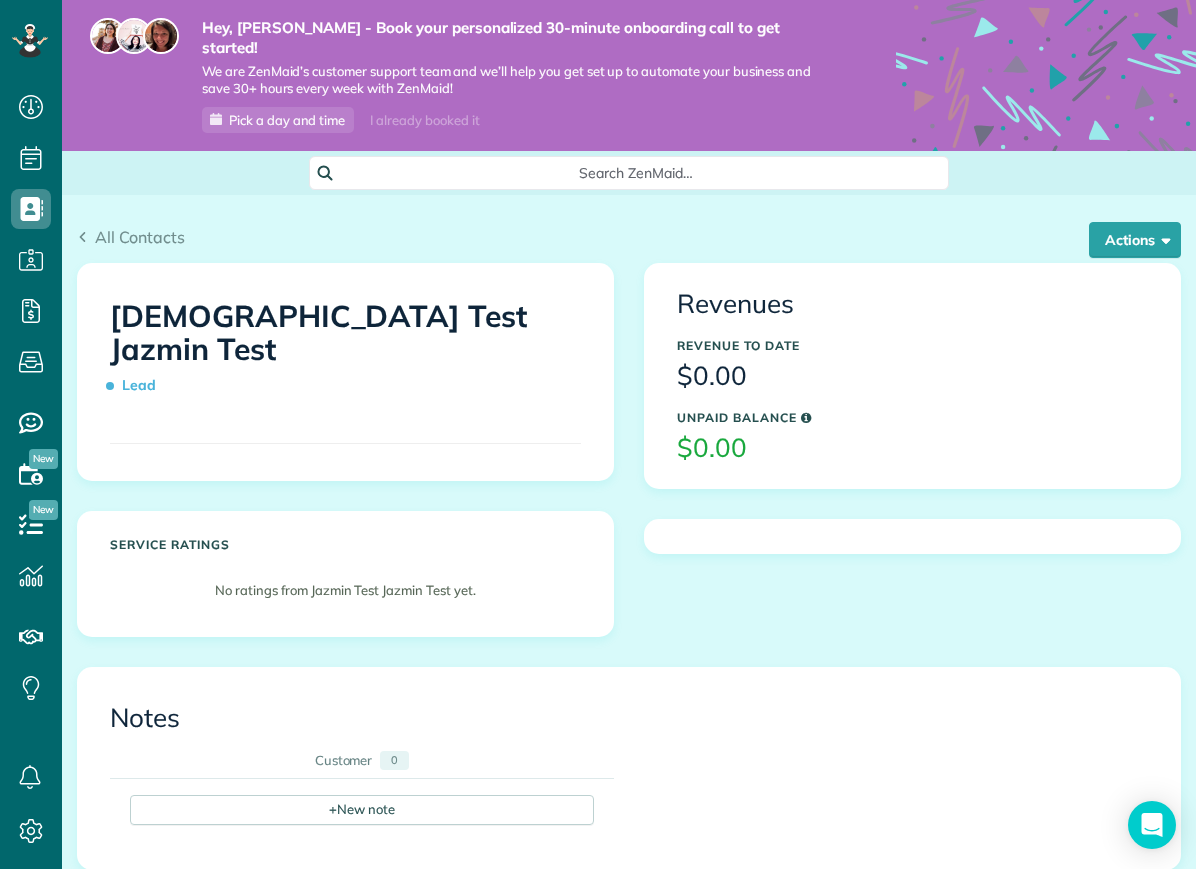 click on "All Contacts
Actions
Edit
Add Appointment
Recent Activity
Send Email
Repair Custom Fields
Show Past appointments
Show Future appointments
Manage Credit Cards
Delete" at bounding box center (629, 229) 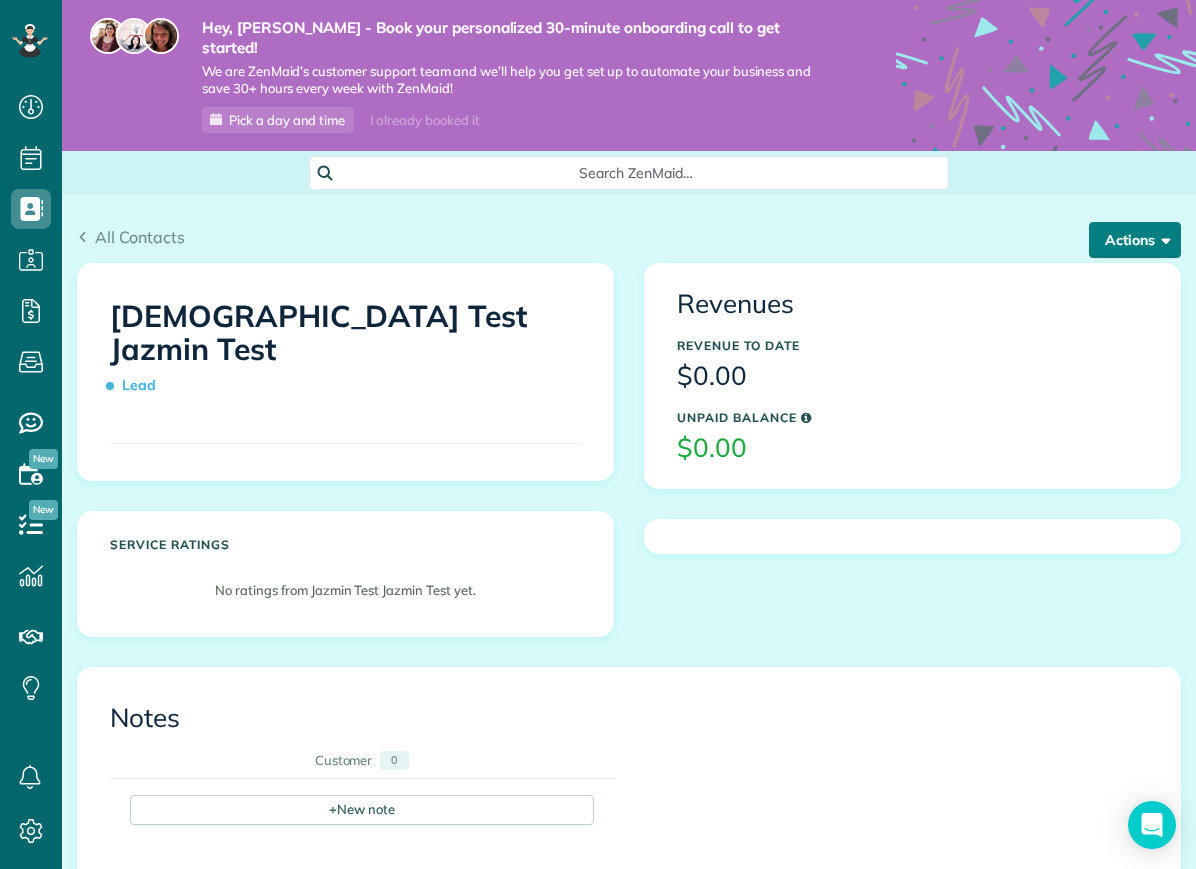 click on "Actions" at bounding box center [1135, 240] 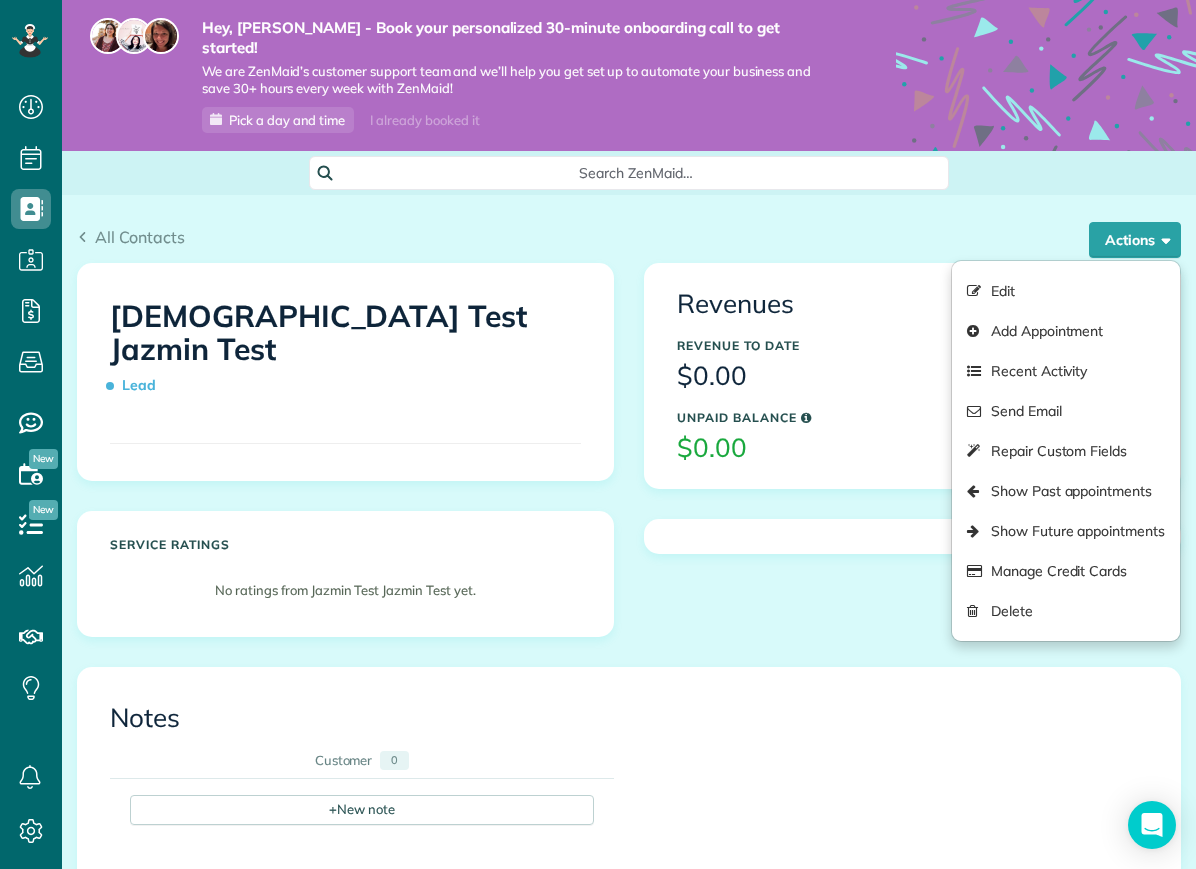 drag, startPoint x: 1007, startPoint y: 594, endPoint x: 778, endPoint y: 495, distance: 249.48346 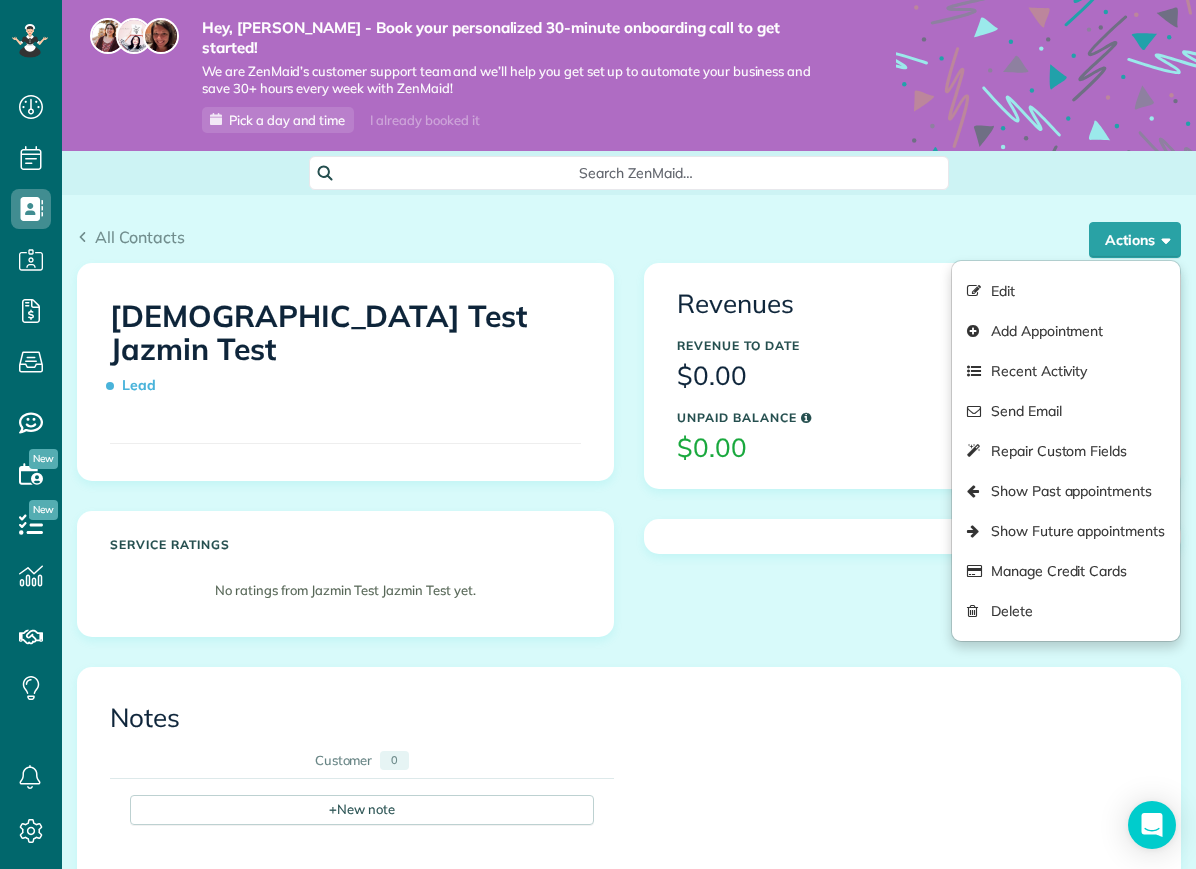 click on "Delete" at bounding box center [1066, 611] 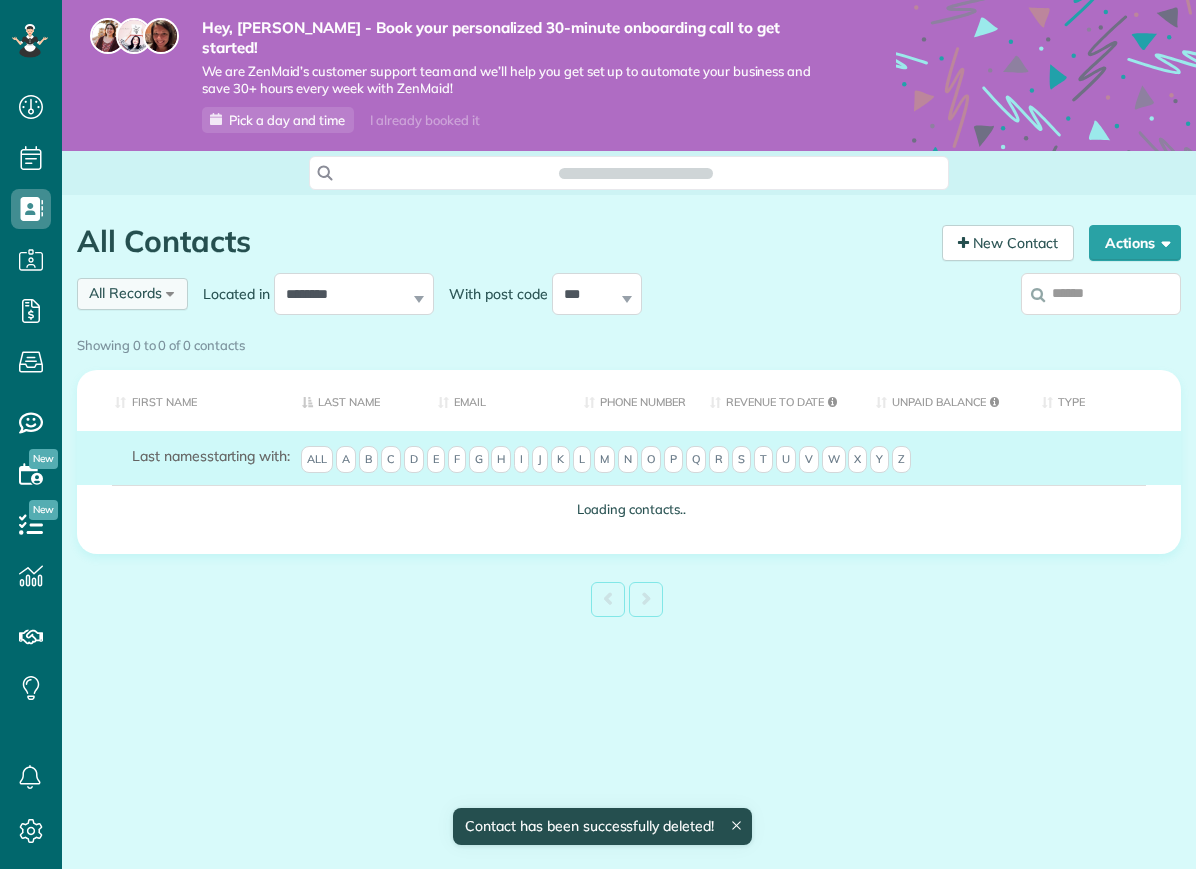 scroll, scrollTop: 0, scrollLeft: 0, axis: both 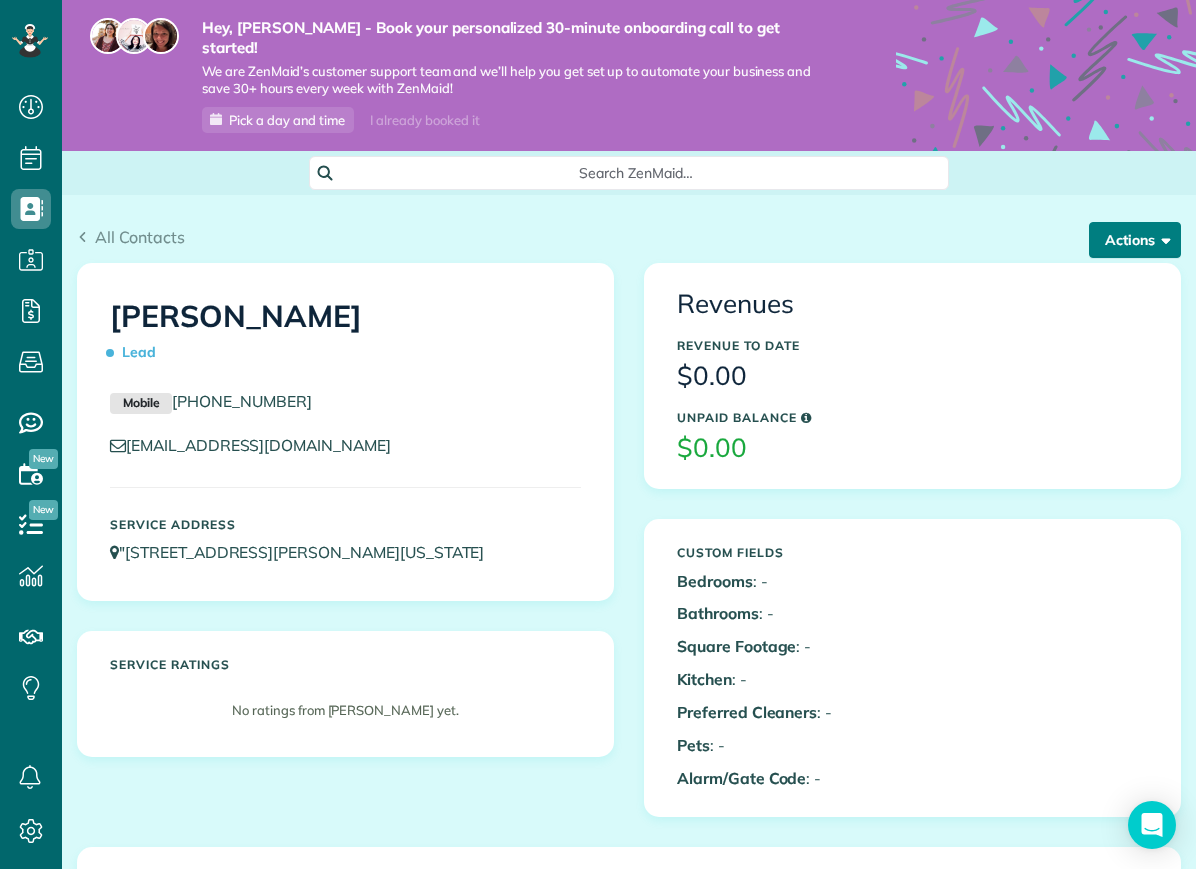 click on "Actions" at bounding box center [1135, 240] 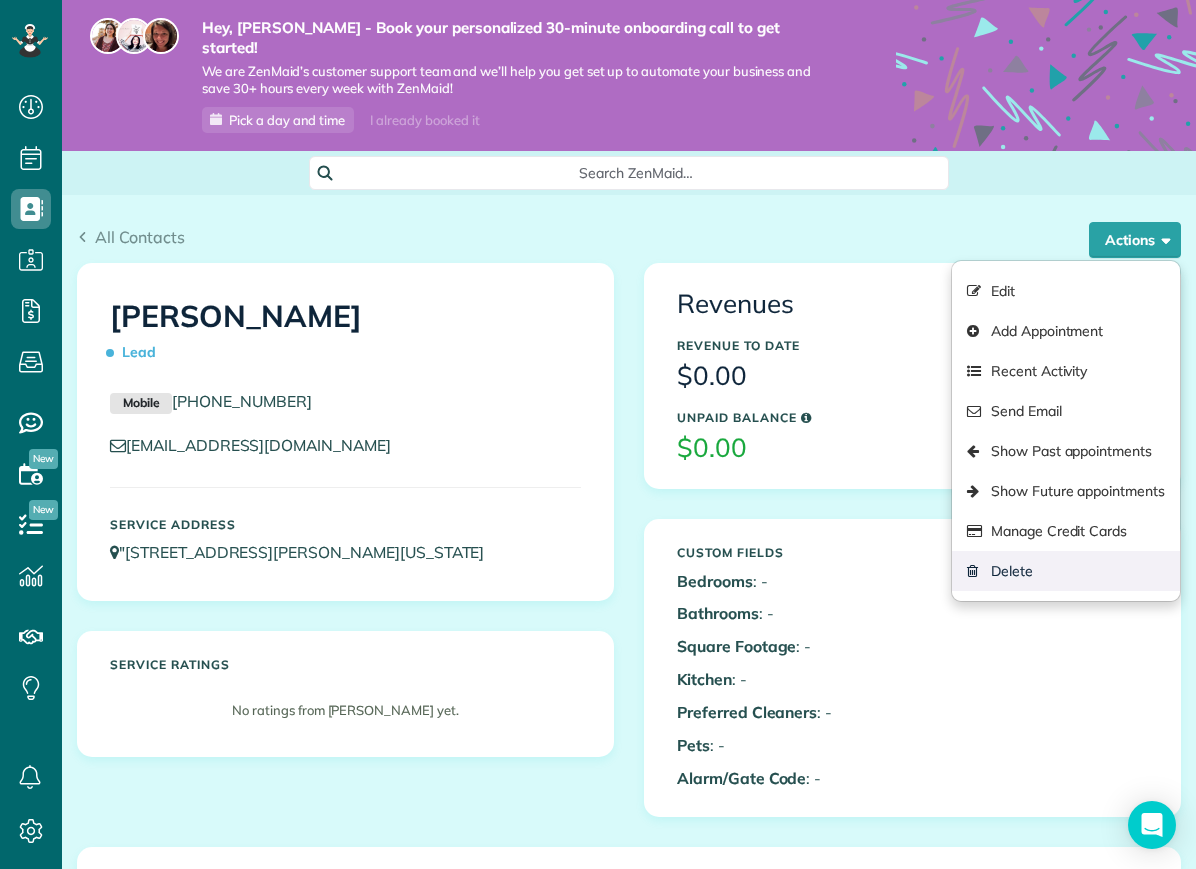 click on "Delete" at bounding box center (1066, 571) 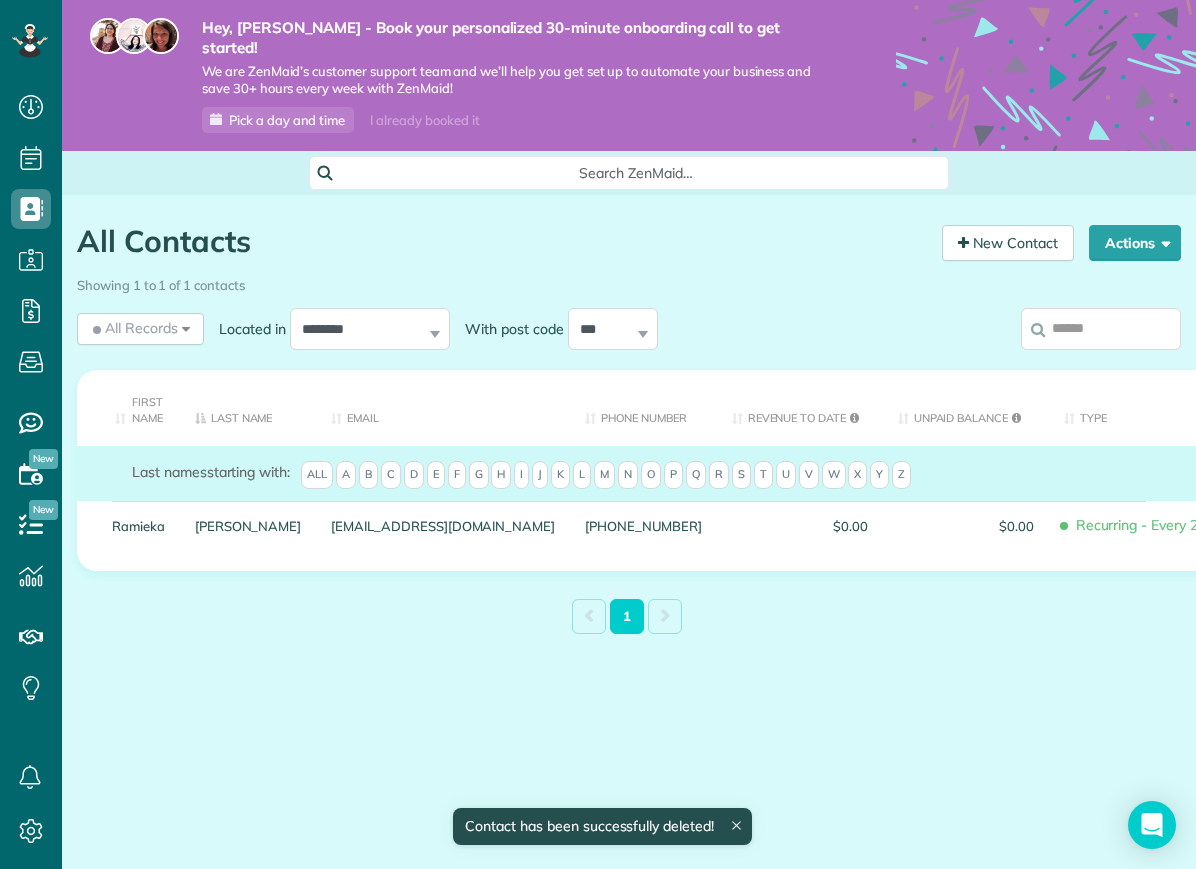 scroll, scrollTop: 0, scrollLeft: 0, axis: both 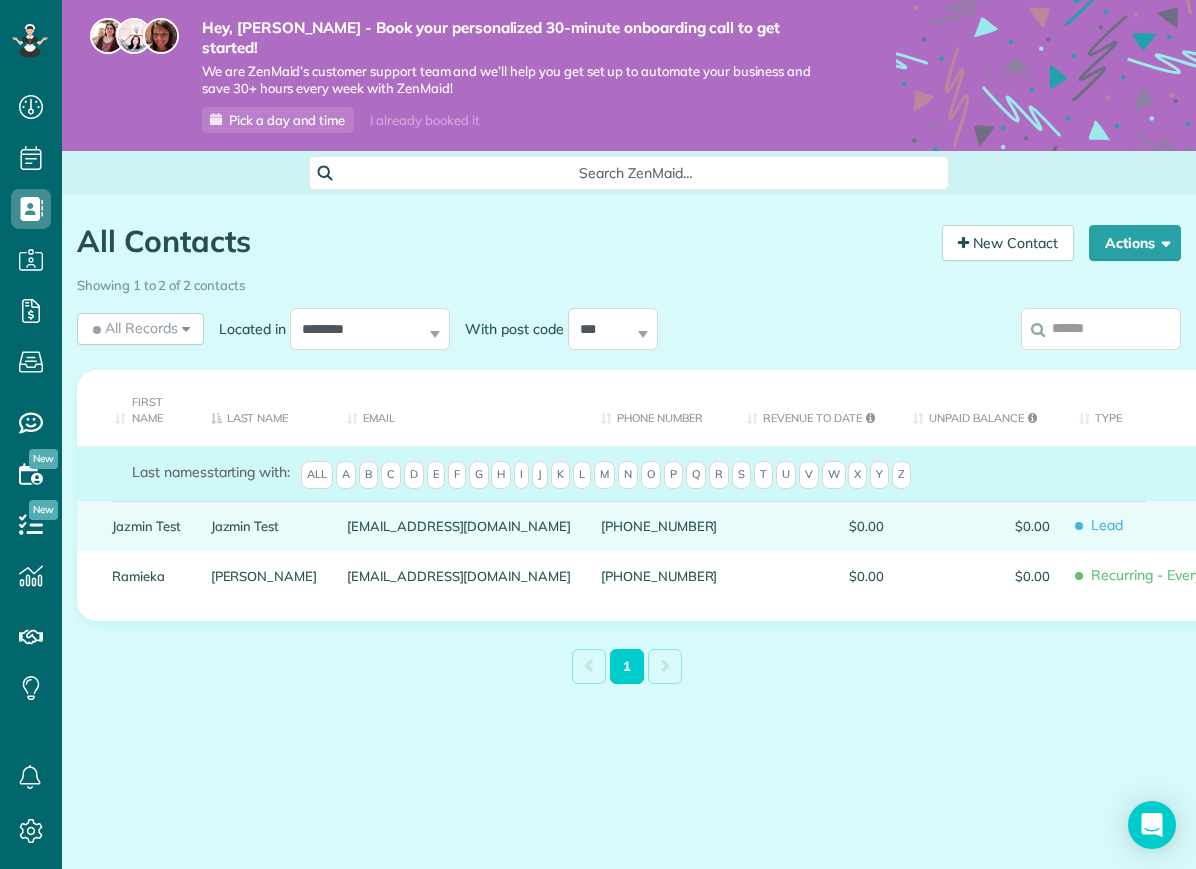 click on "Jazmin Test" at bounding box center [146, 526] 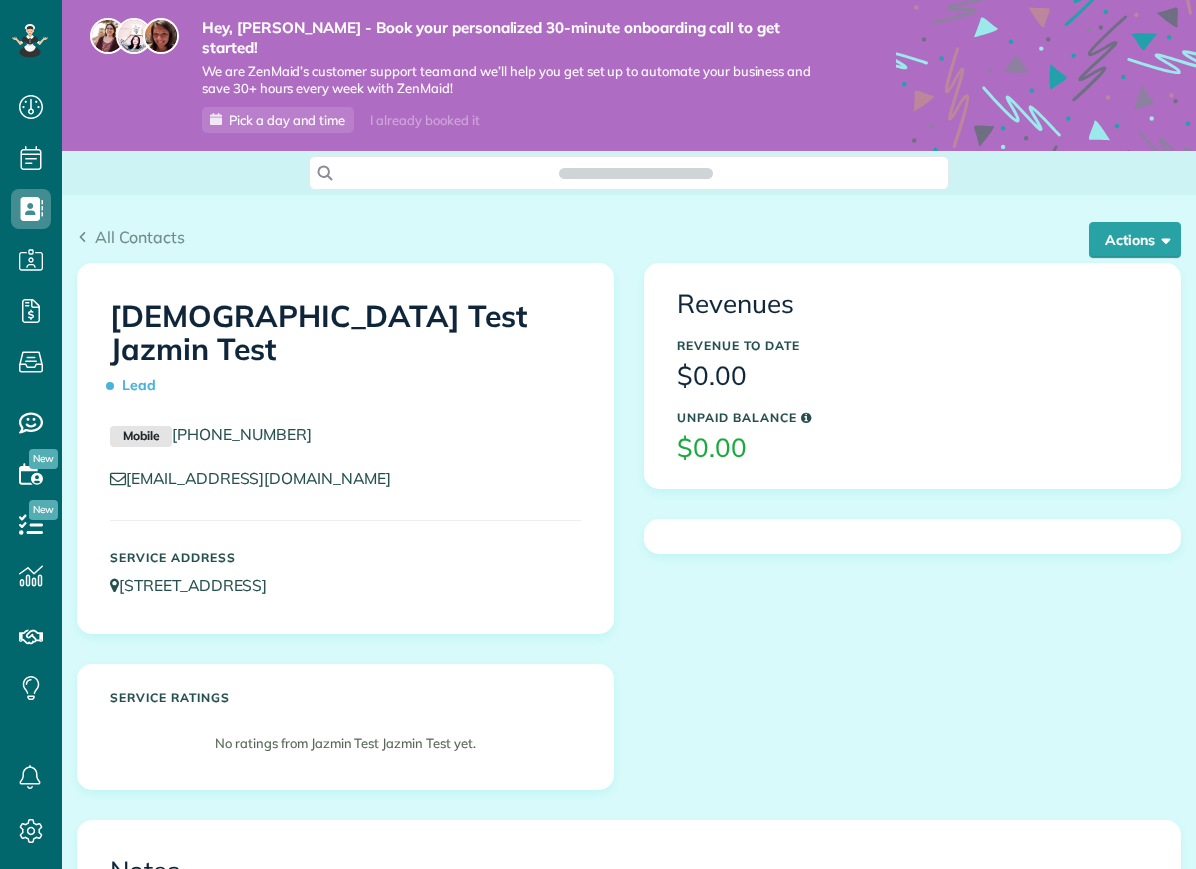 scroll, scrollTop: 0, scrollLeft: 0, axis: both 